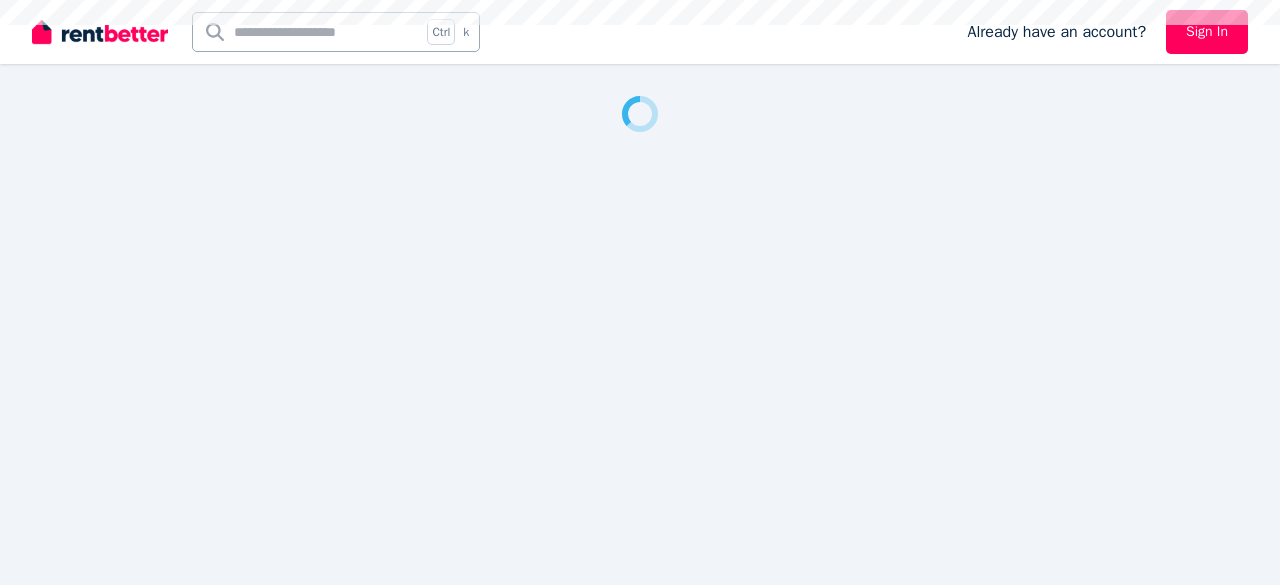 scroll, scrollTop: 0, scrollLeft: 0, axis: both 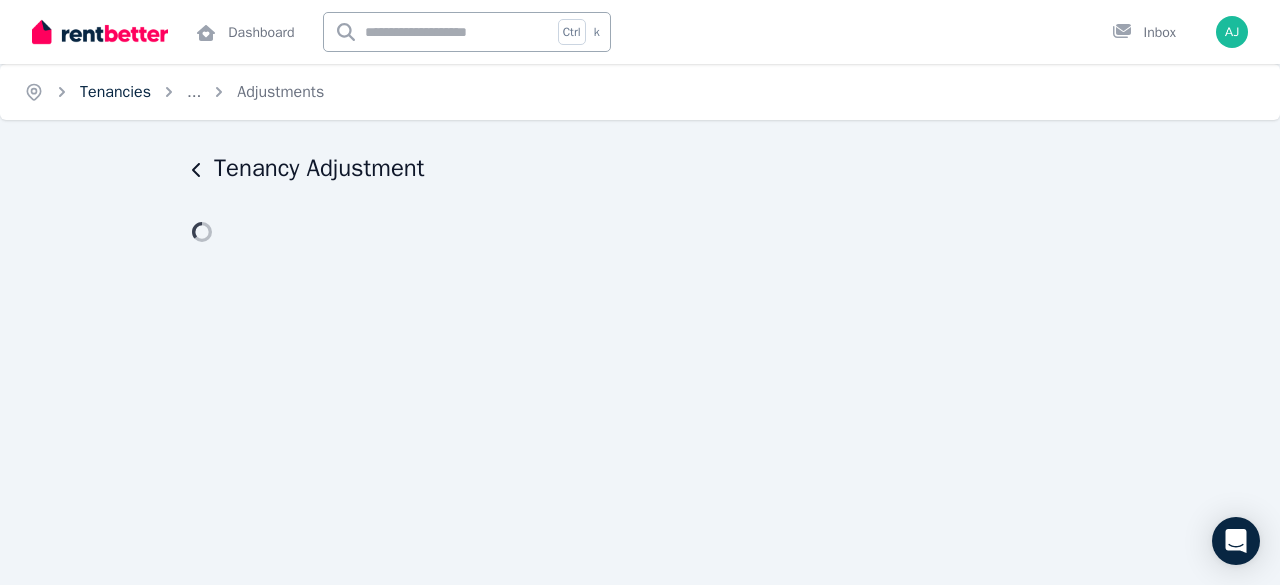 click on "Tenancies" at bounding box center (115, 92) 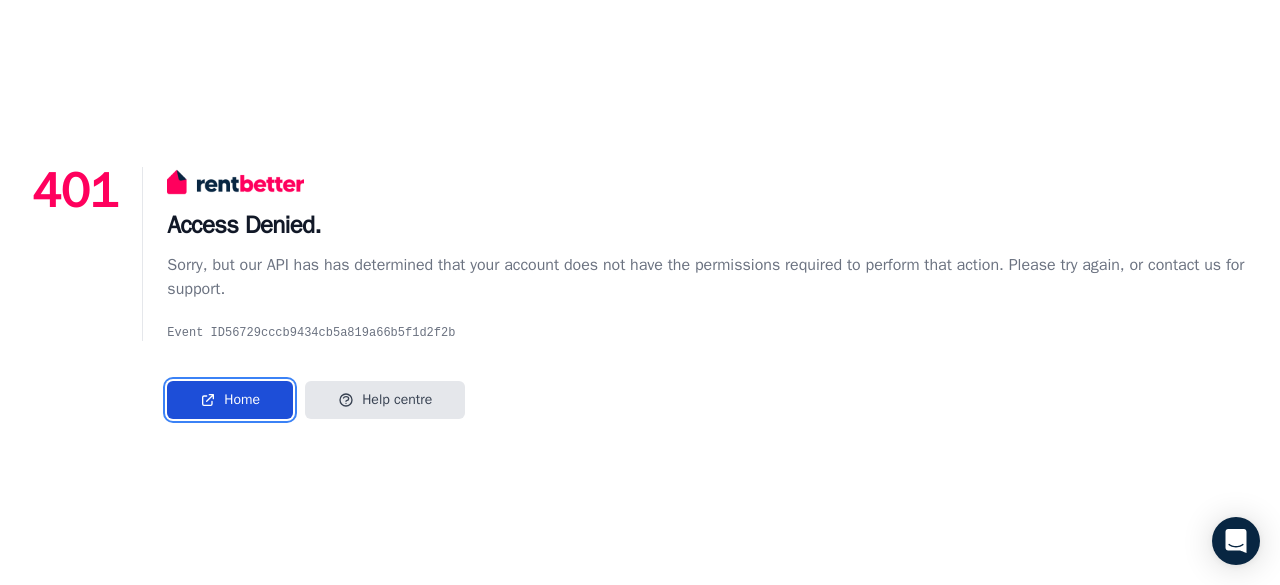 click on "Home" at bounding box center (230, 400) 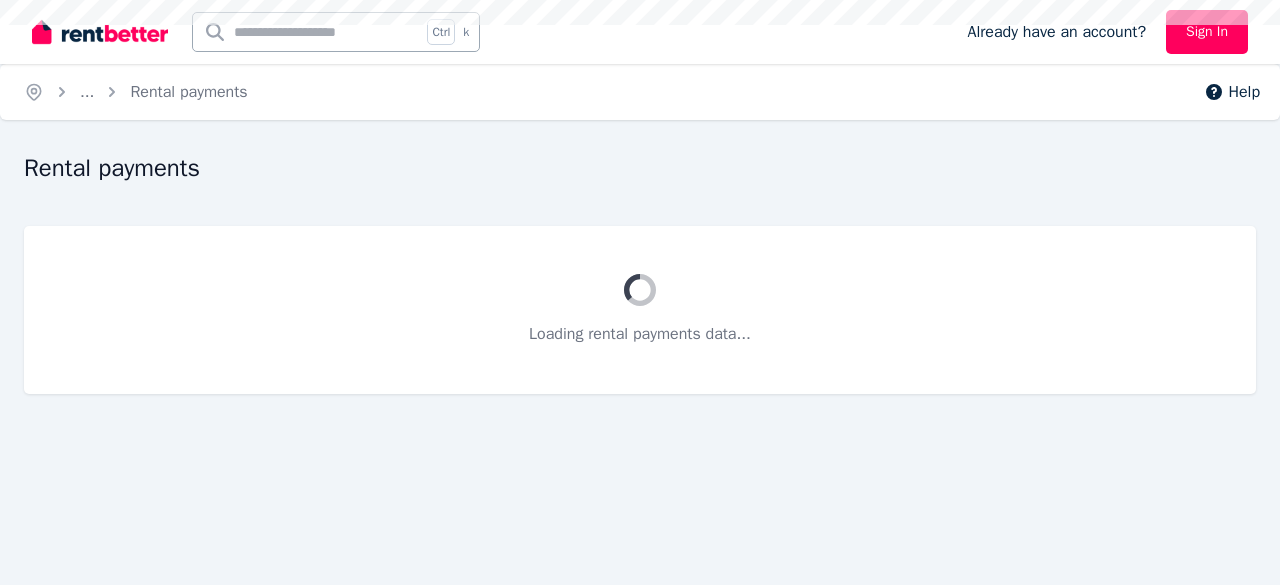 scroll, scrollTop: 0, scrollLeft: 0, axis: both 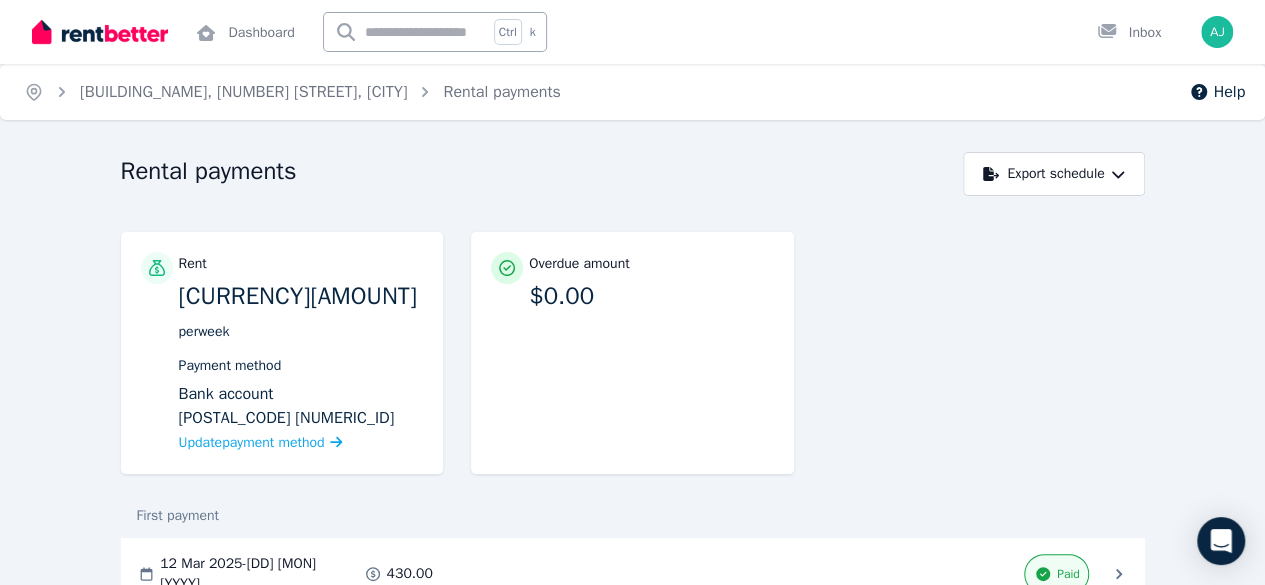 click 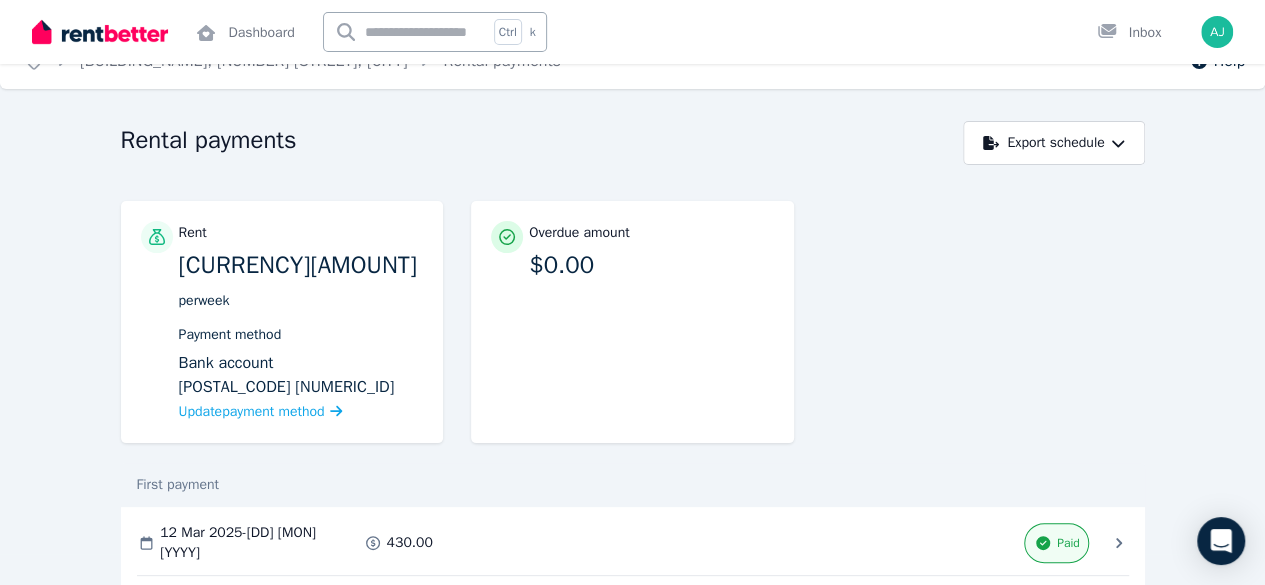 scroll, scrollTop: 0, scrollLeft: 0, axis: both 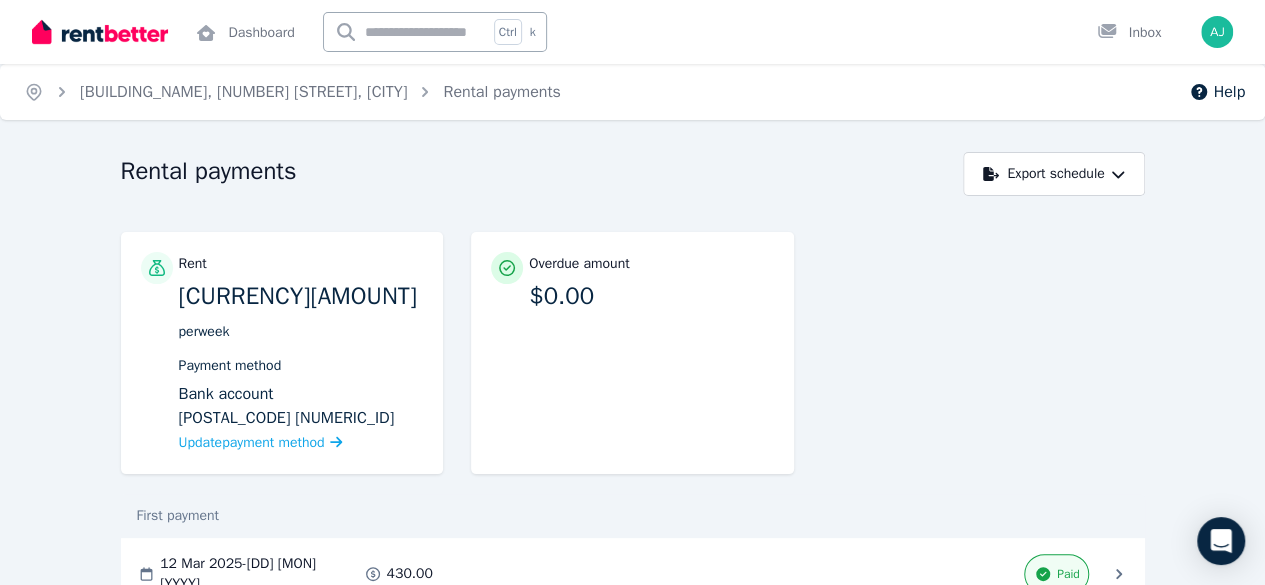click 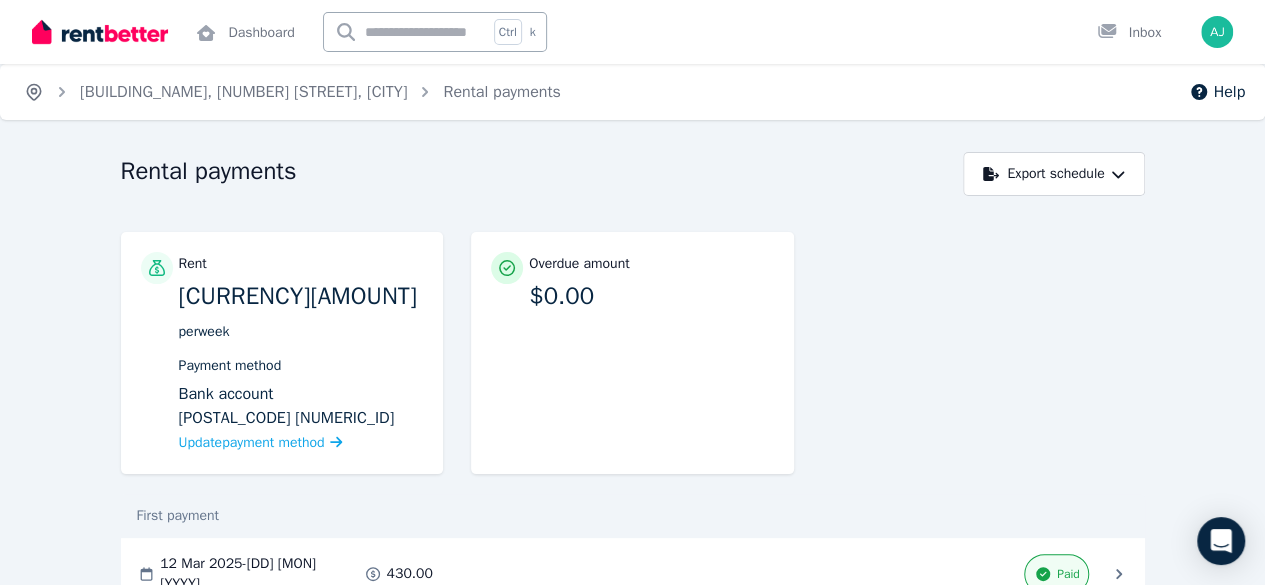 click 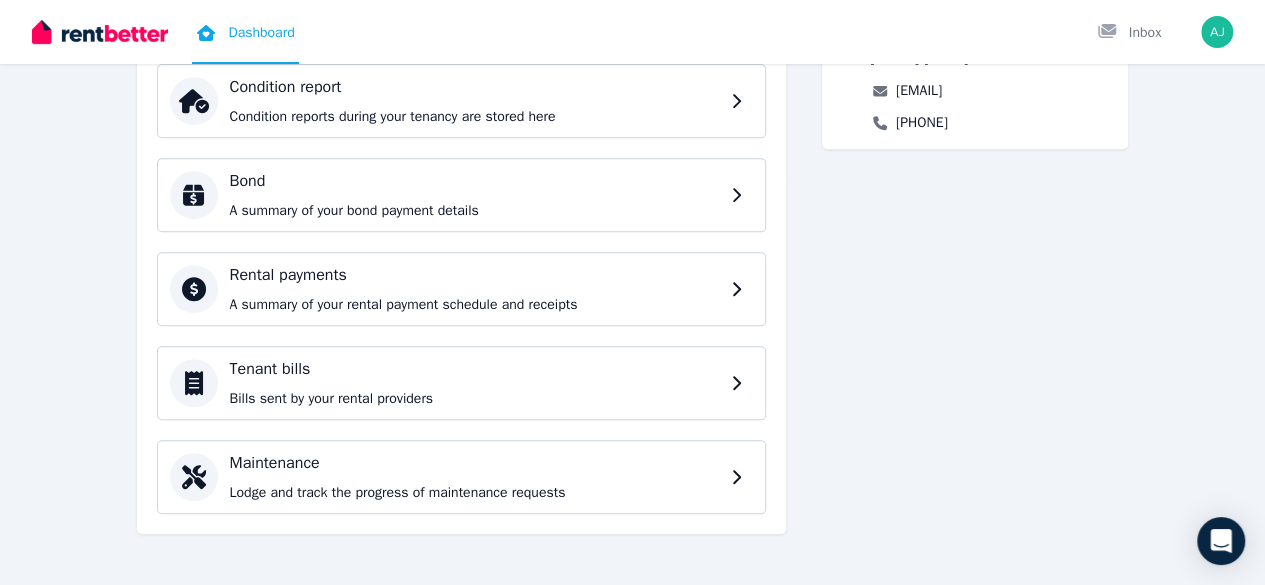 scroll, scrollTop: 0, scrollLeft: 0, axis: both 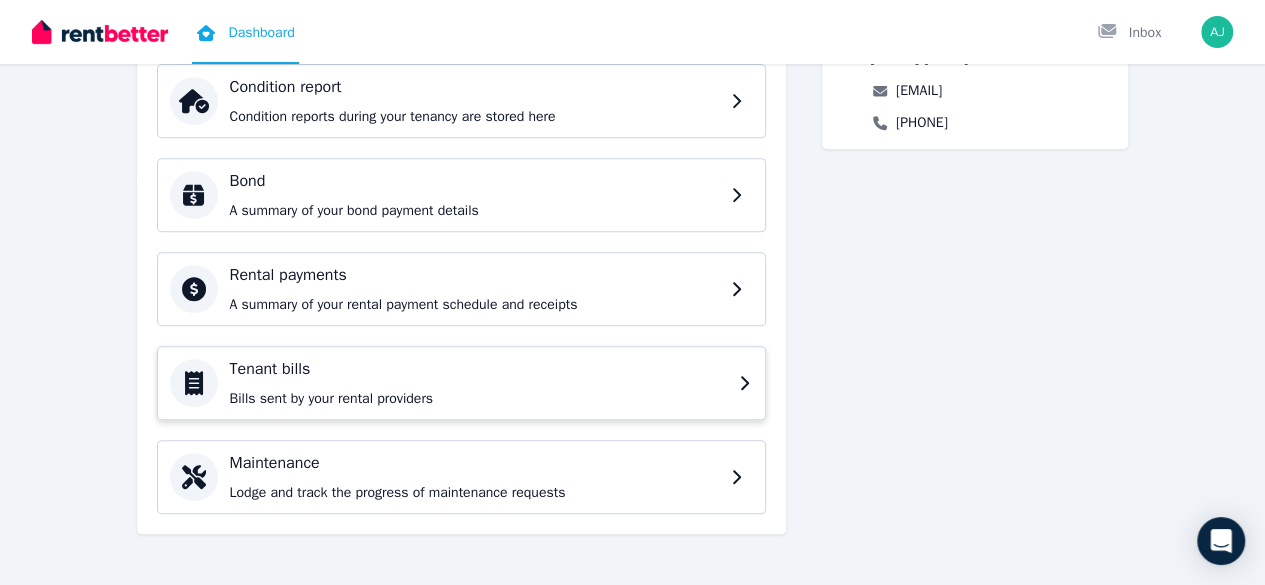 click on "Bills sent by your rental providers" at bounding box center [478, 399] 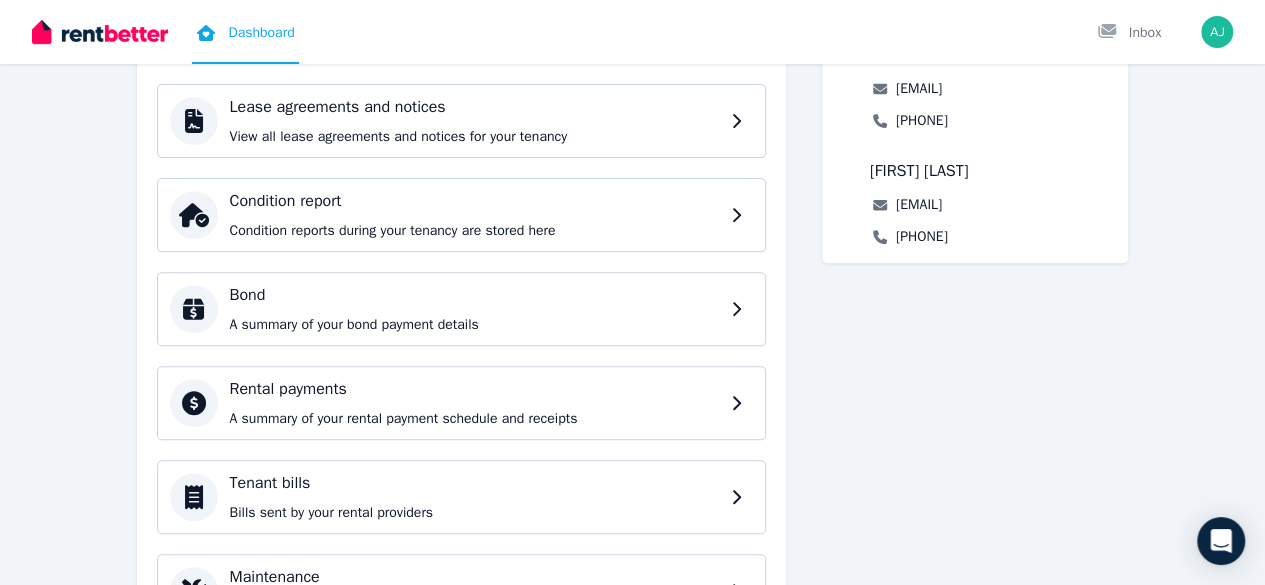 scroll, scrollTop: 402, scrollLeft: 0, axis: vertical 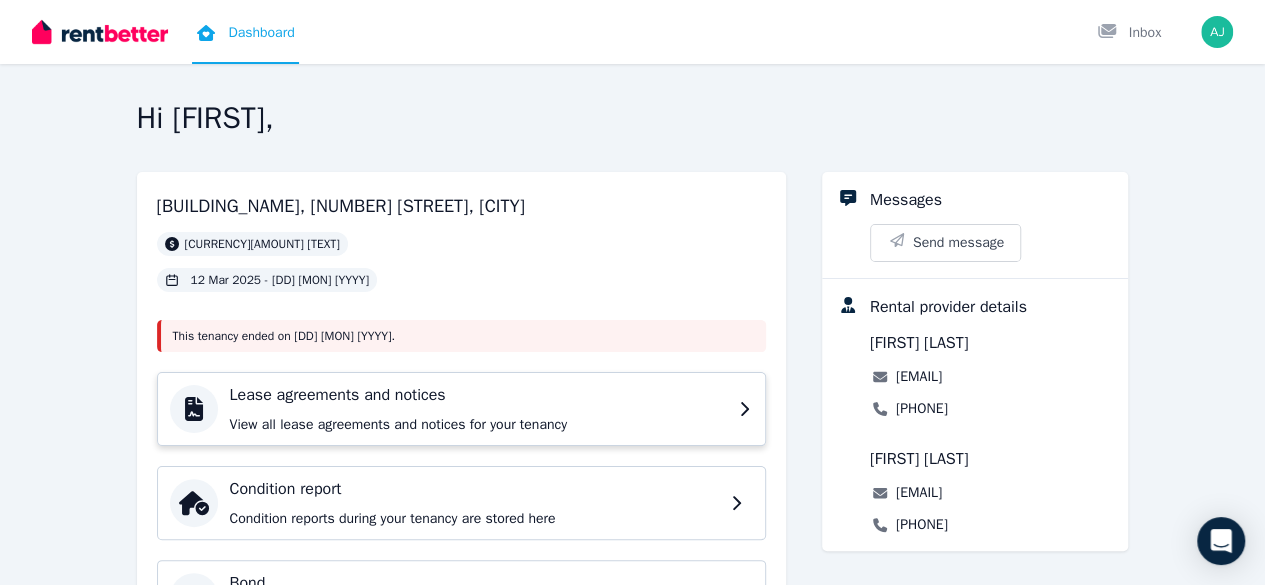 click on "View all lease agreements and notices for your tenancy" at bounding box center (478, 425) 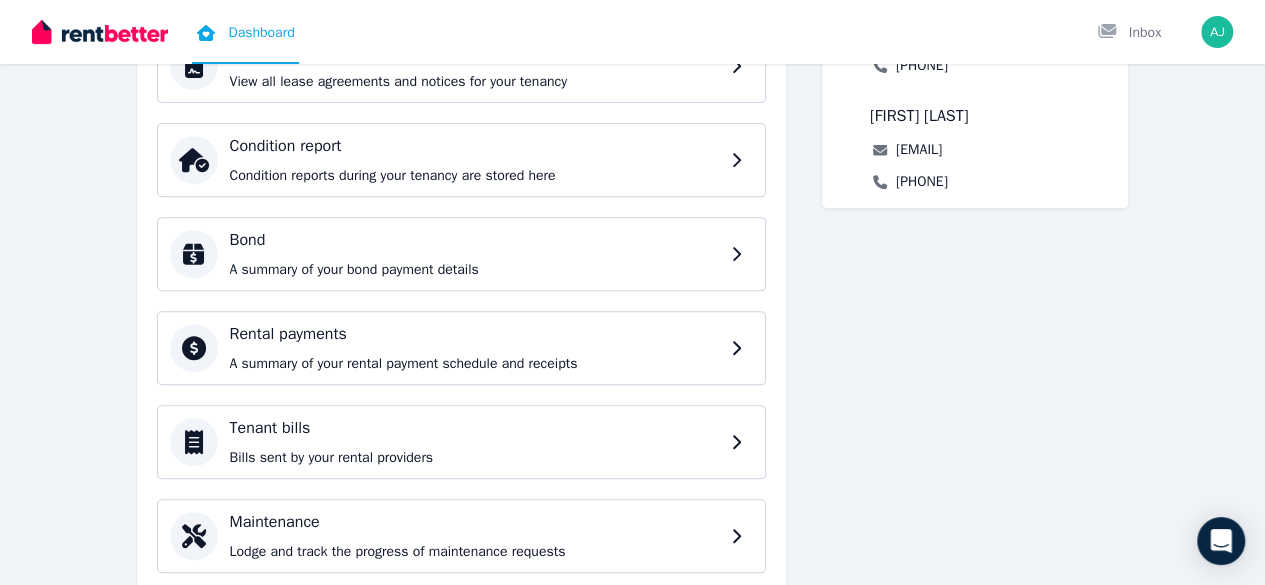 scroll, scrollTop: 402, scrollLeft: 0, axis: vertical 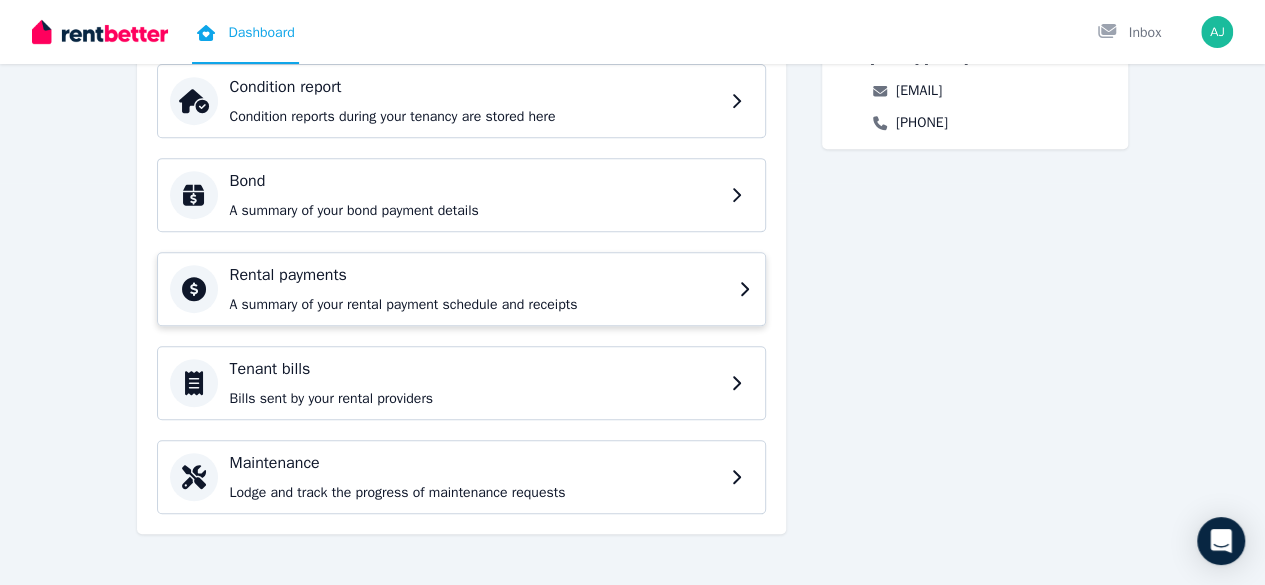 click on "Rental payments A summary of your rental payment schedule and receipts" at bounding box center (478, 289) 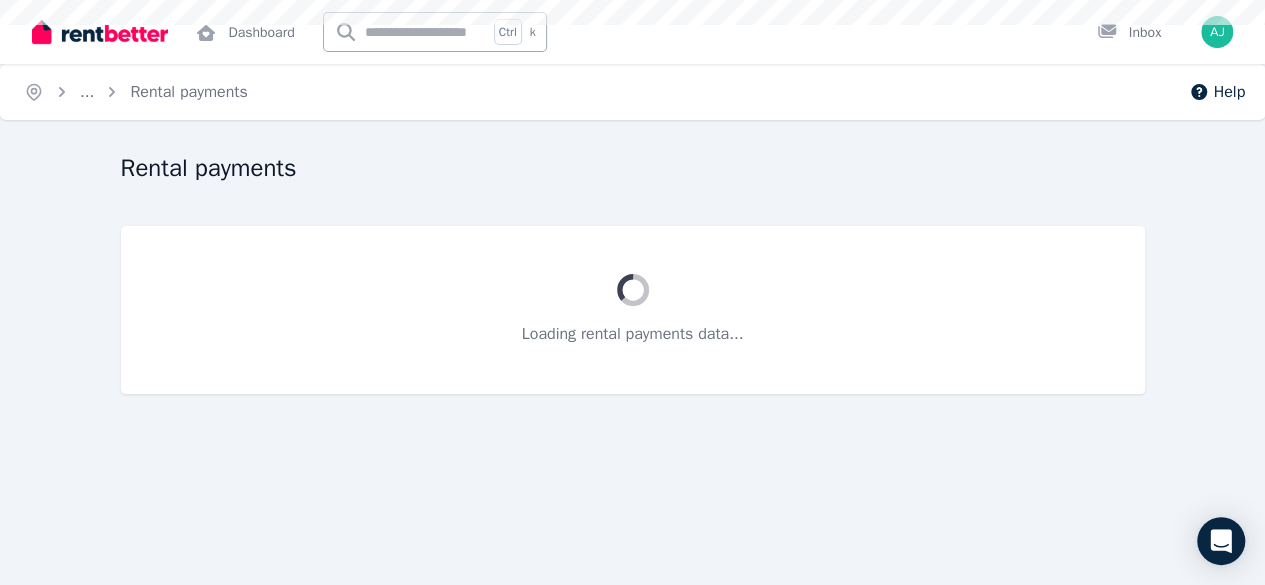 scroll, scrollTop: 0, scrollLeft: 0, axis: both 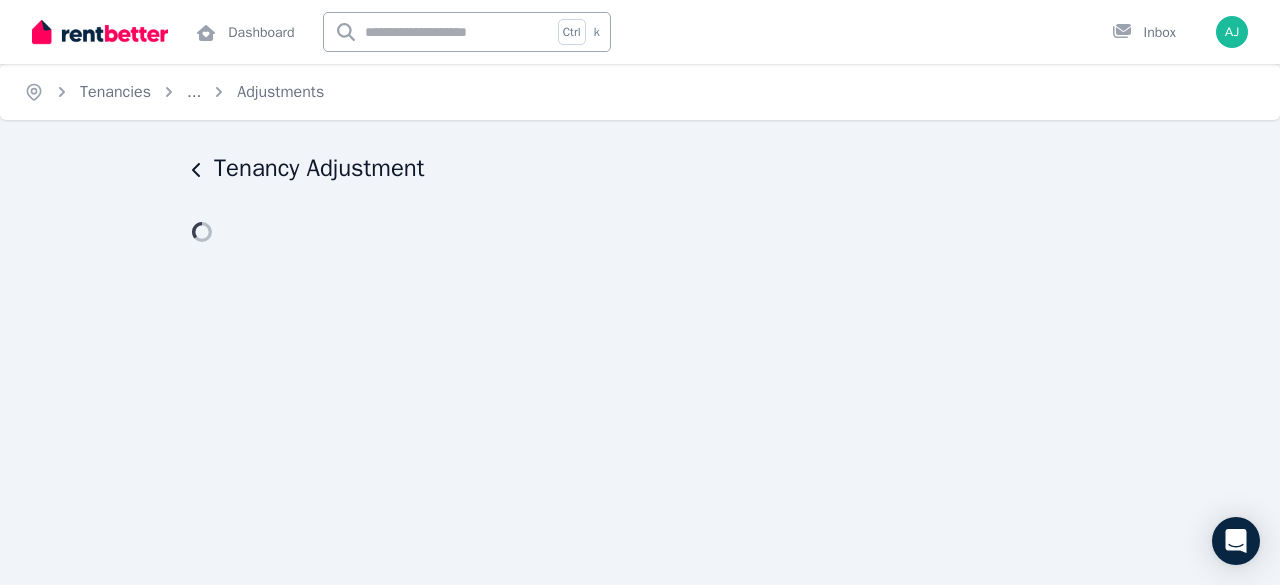 click on "Tenancy Adjustment" at bounding box center (640, 197) 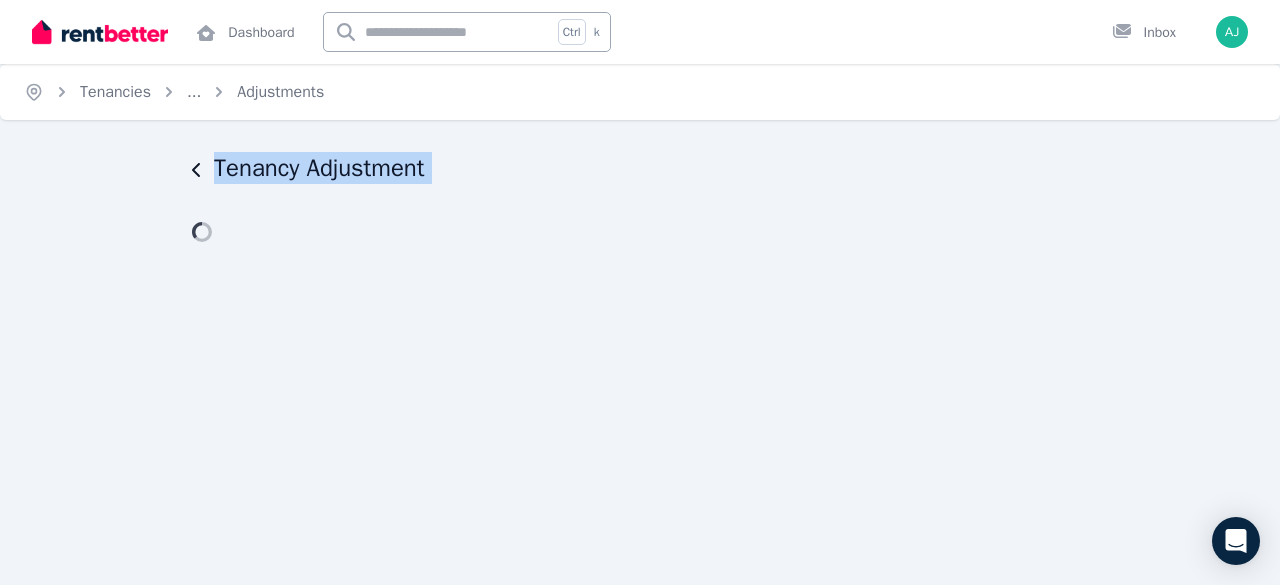 drag, startPoint x: 724, startPoint y: 205, endPoint x: 522, endPoint y: -87, distance: 355.06055 